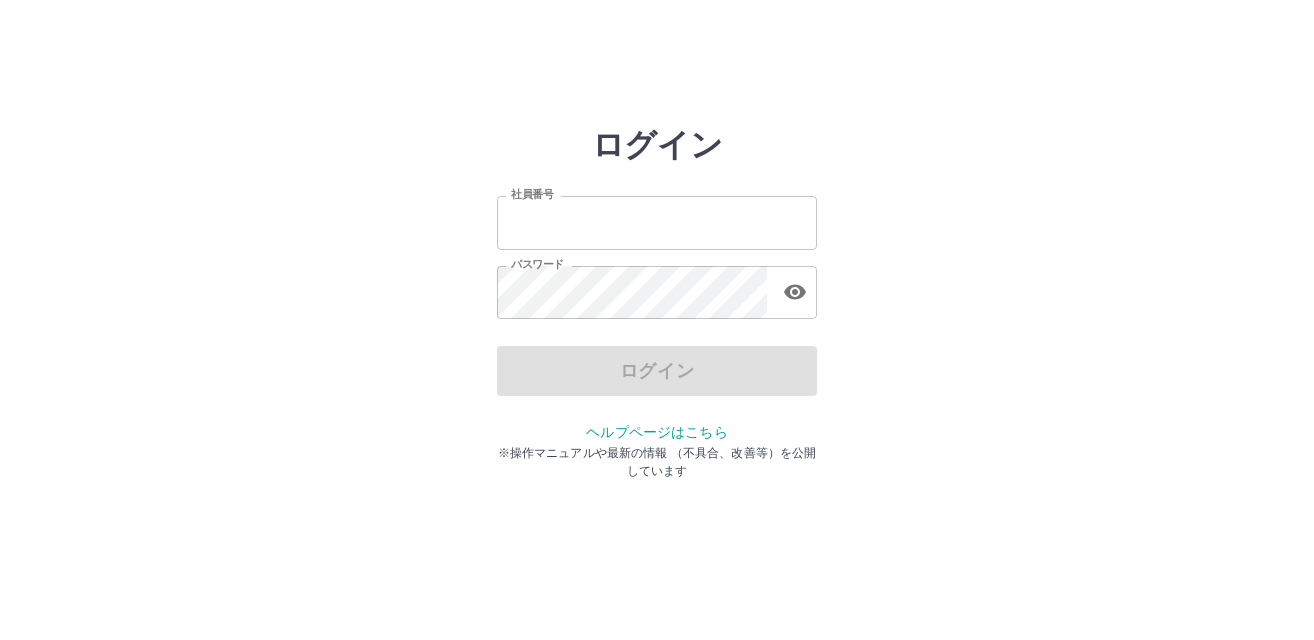 scroll, scrollTop: 0, scrollLeft: 0, axis: both 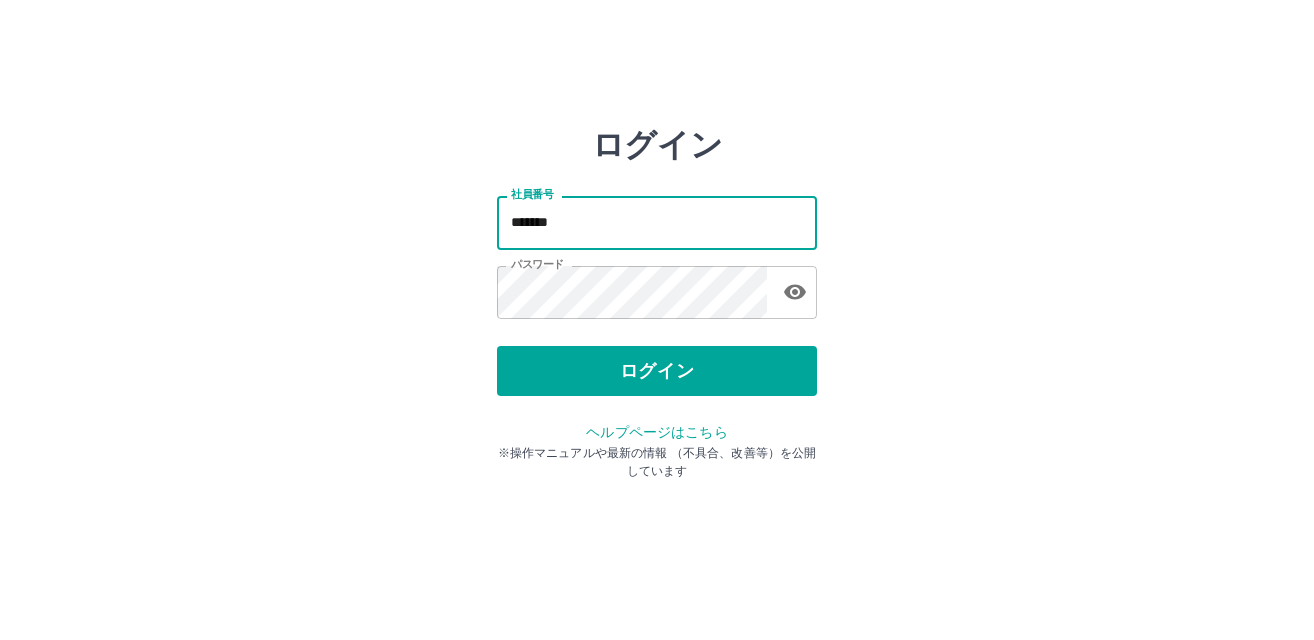 click on "*******" at bounding box center (657, 222) 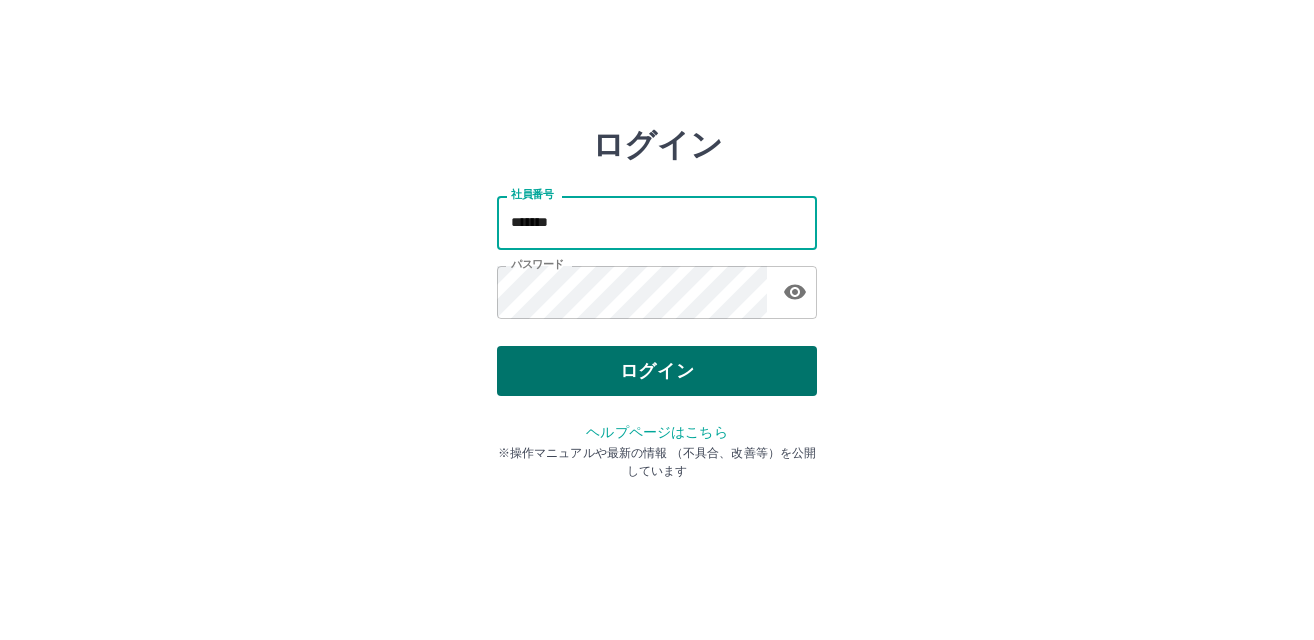 click on "ログイン" at bounding box center (657, 371) 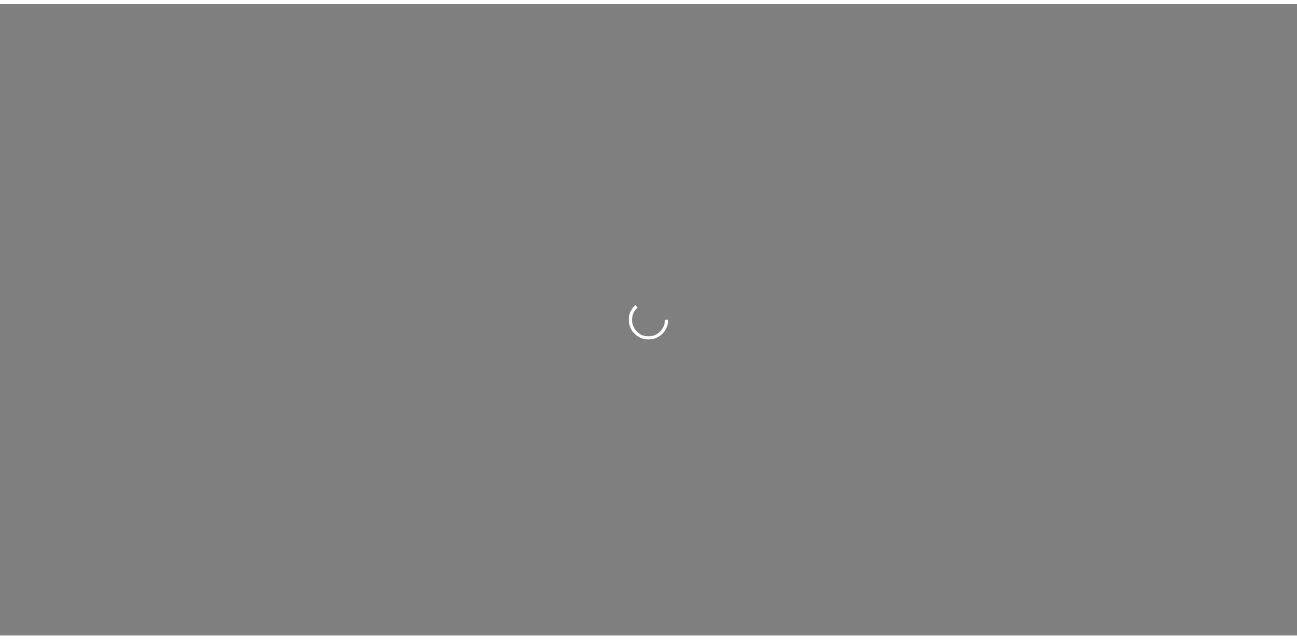scroll, scrollTop: 0, scrollLeft: 0, axis: both 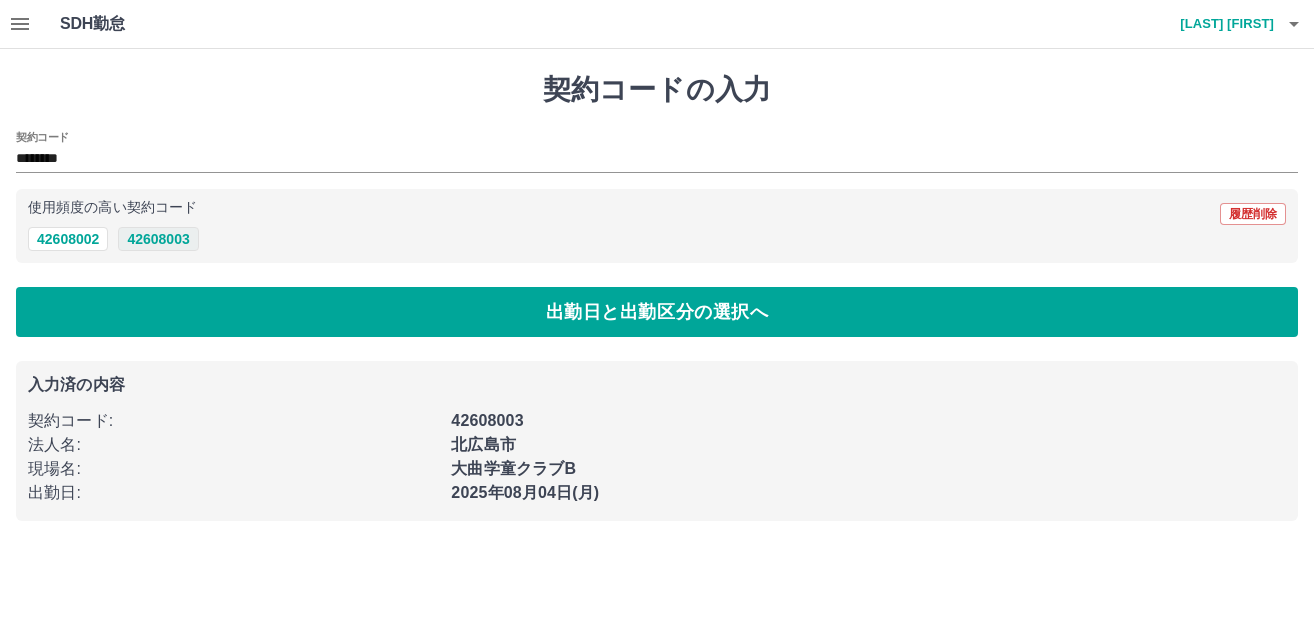 click on "42608003" at bounding box center [158, 239] 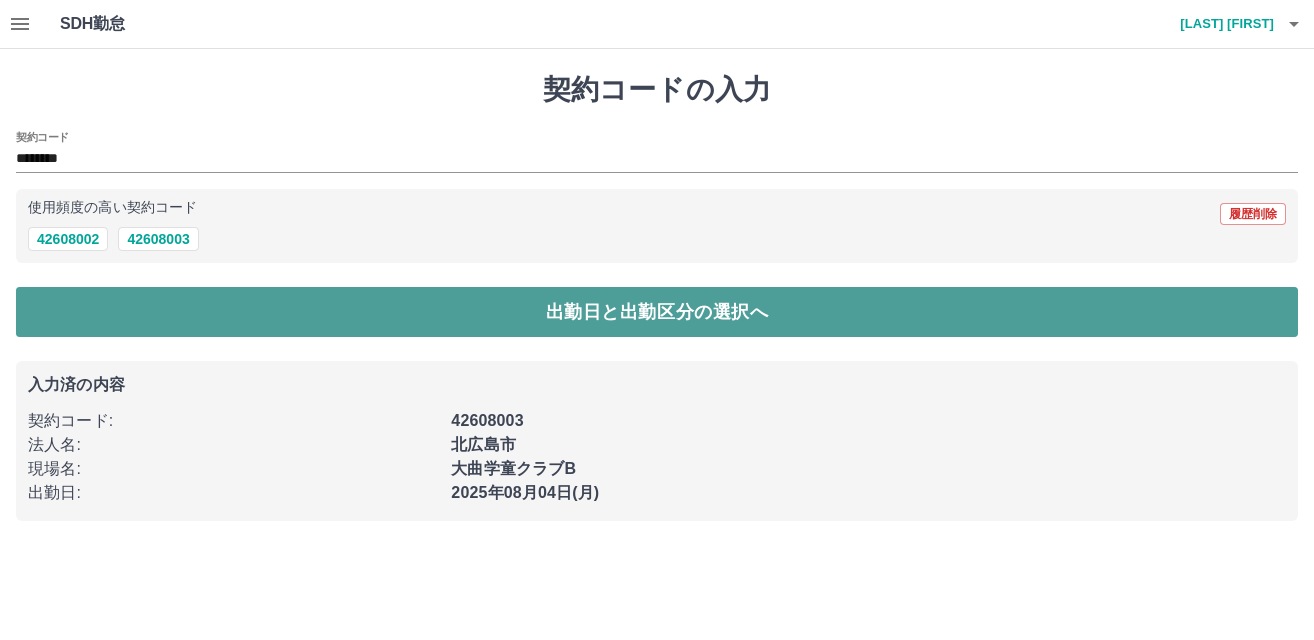 click on "出勤日と出勤区分の選択へ" at bounding box center [657, 312] 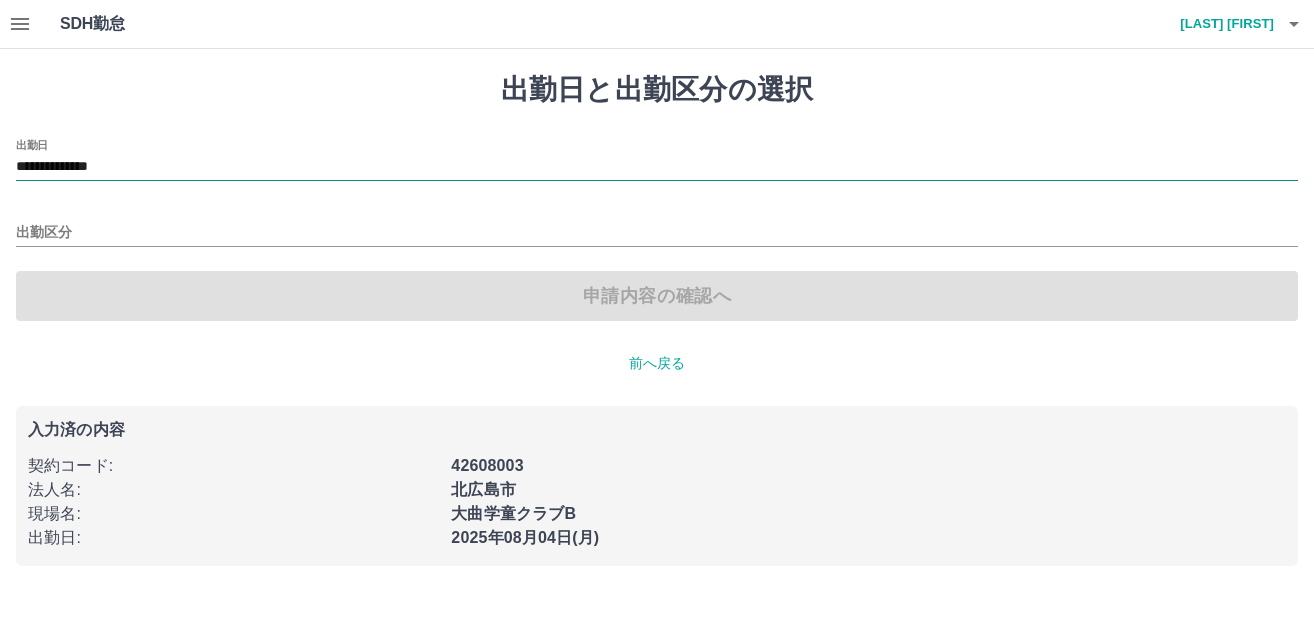 click on "**********" at bounding box center (657, 167) 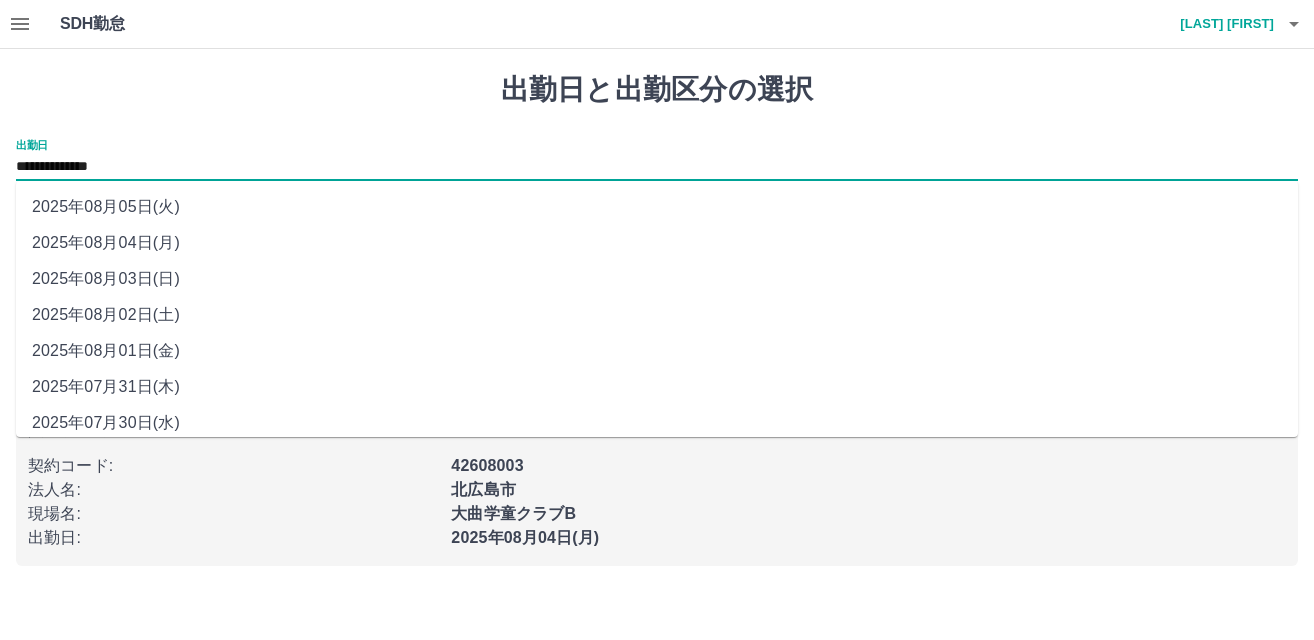 click on "2025年08月05日(火)" at bounding box center (657, 207) 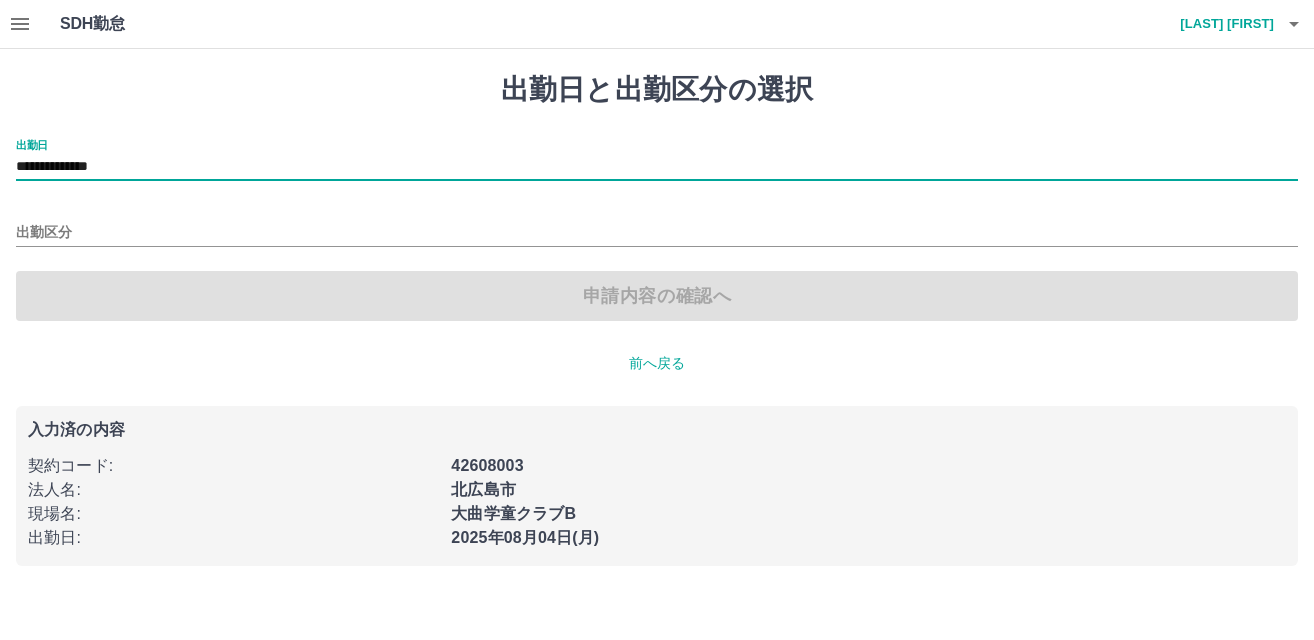 click on "**********" at bounding box center [657, 230] 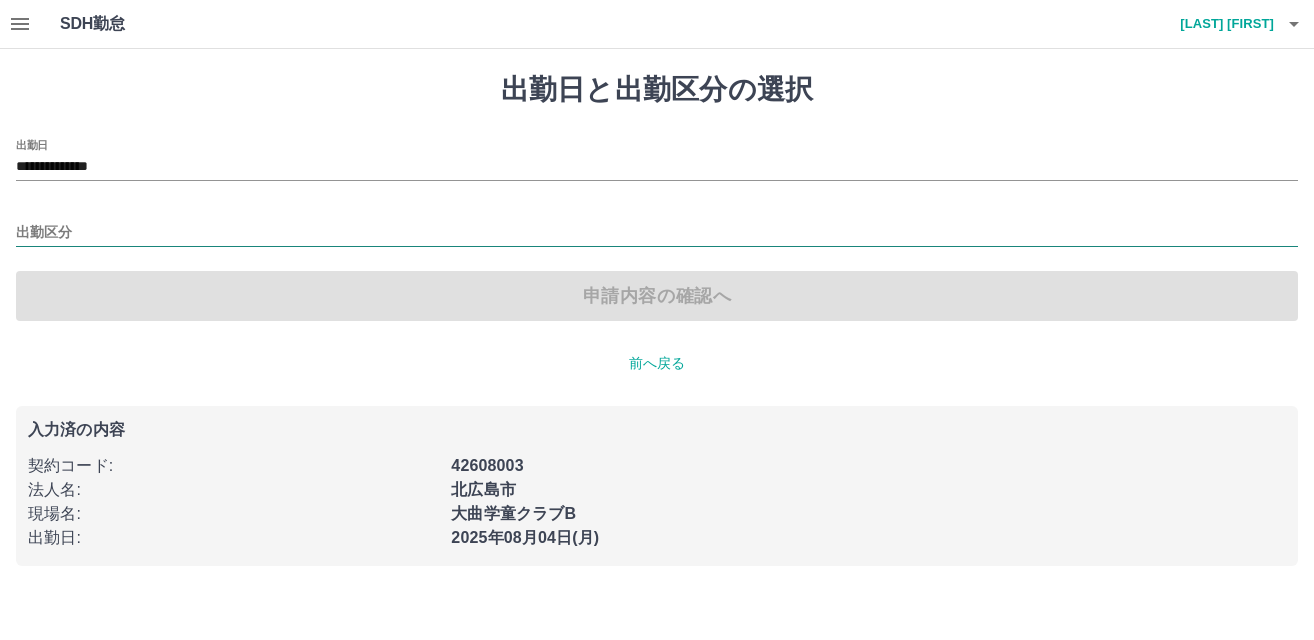 click on "出勤区分" at bounding box center [657, 233] 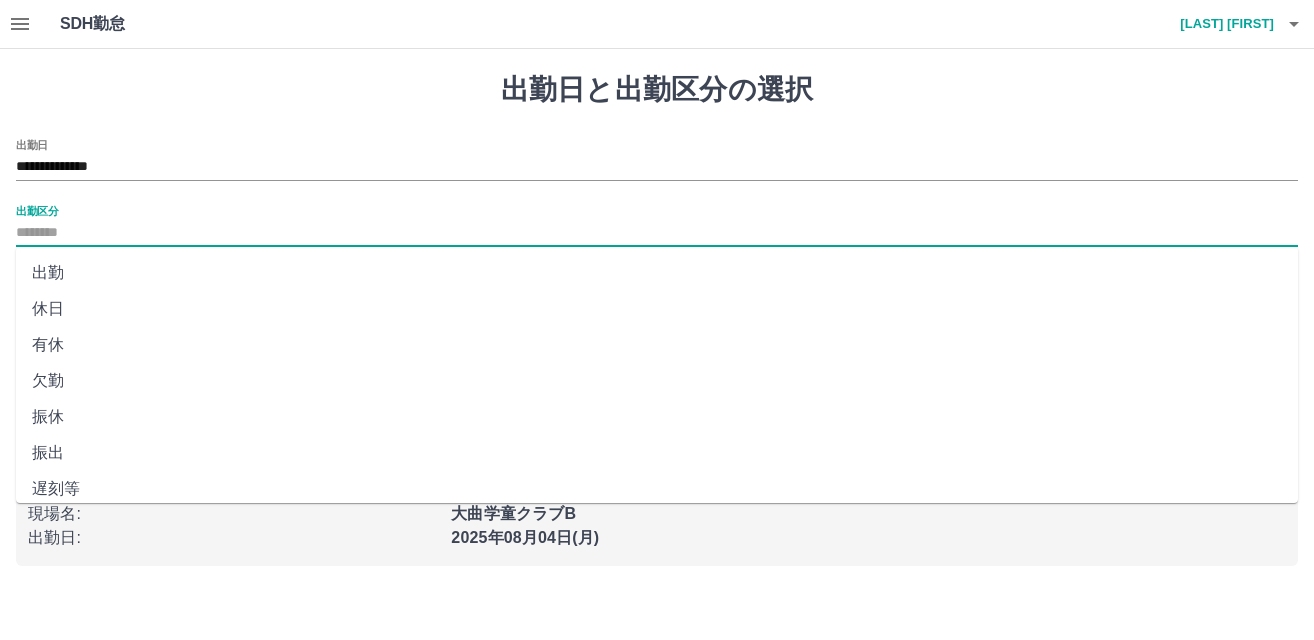 click on "出勤" at bounding box center [657, 273] 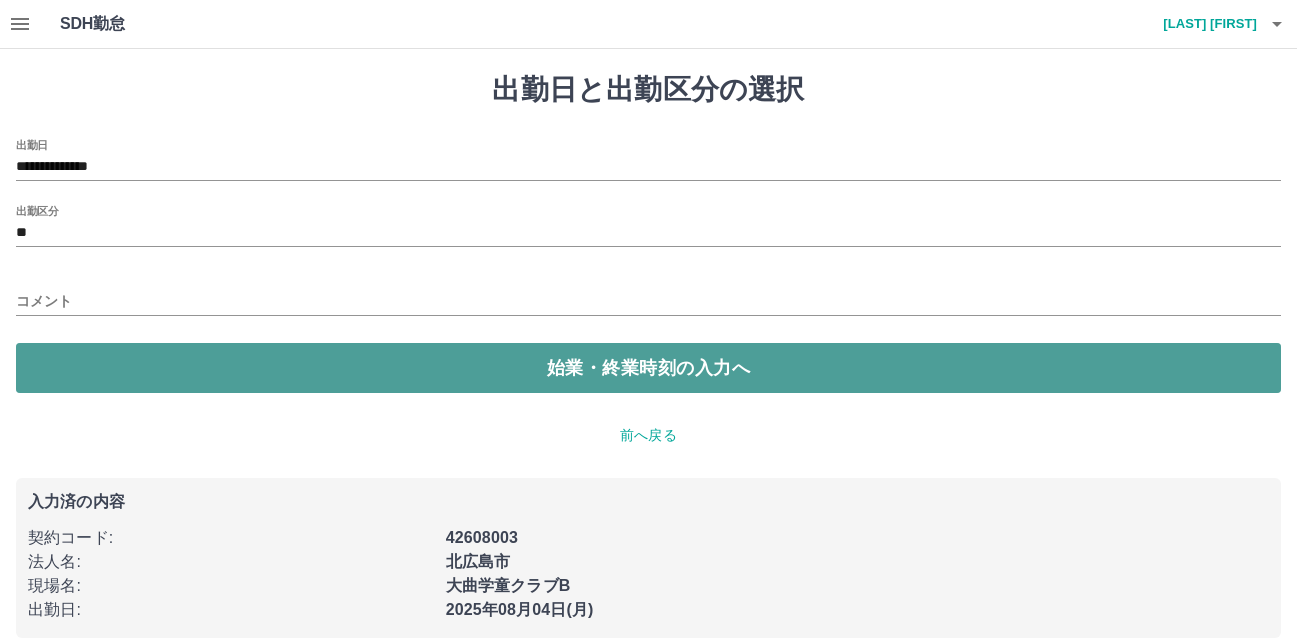 click on "始業・終業時刻の入力へ" at bounding box center [648, 368] 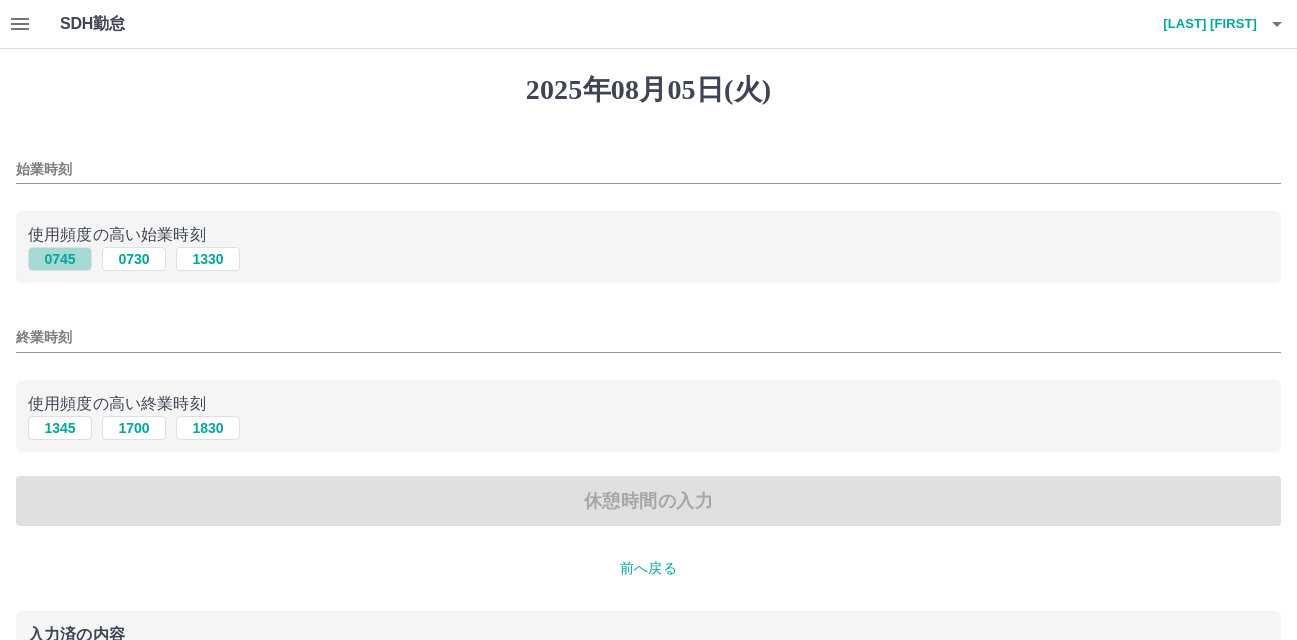 click on "0745" at bounding box center [60, 259] 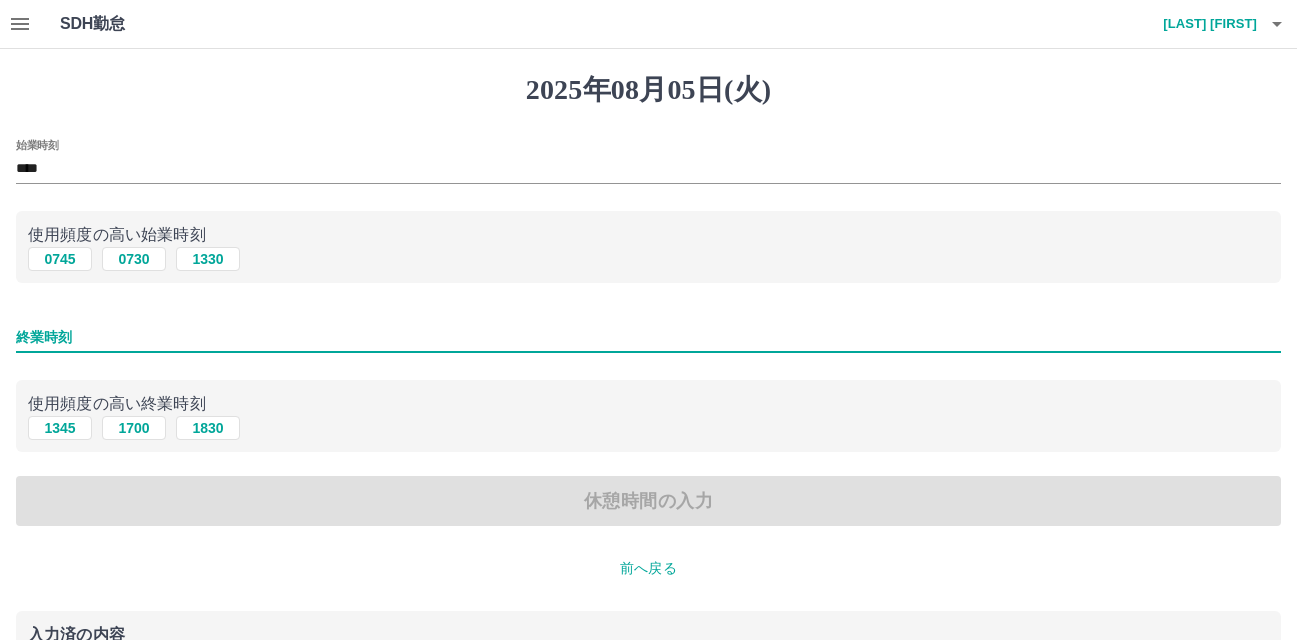 click on "終業時刻" at bounding box center (648, 337) 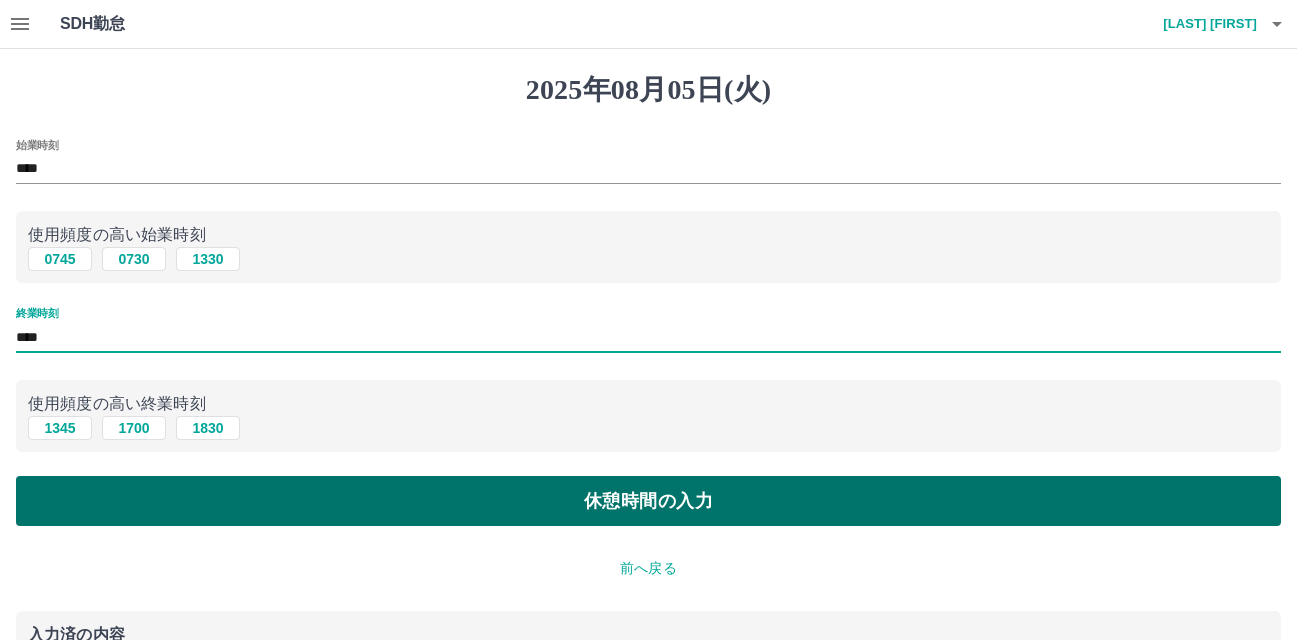 type on "****" 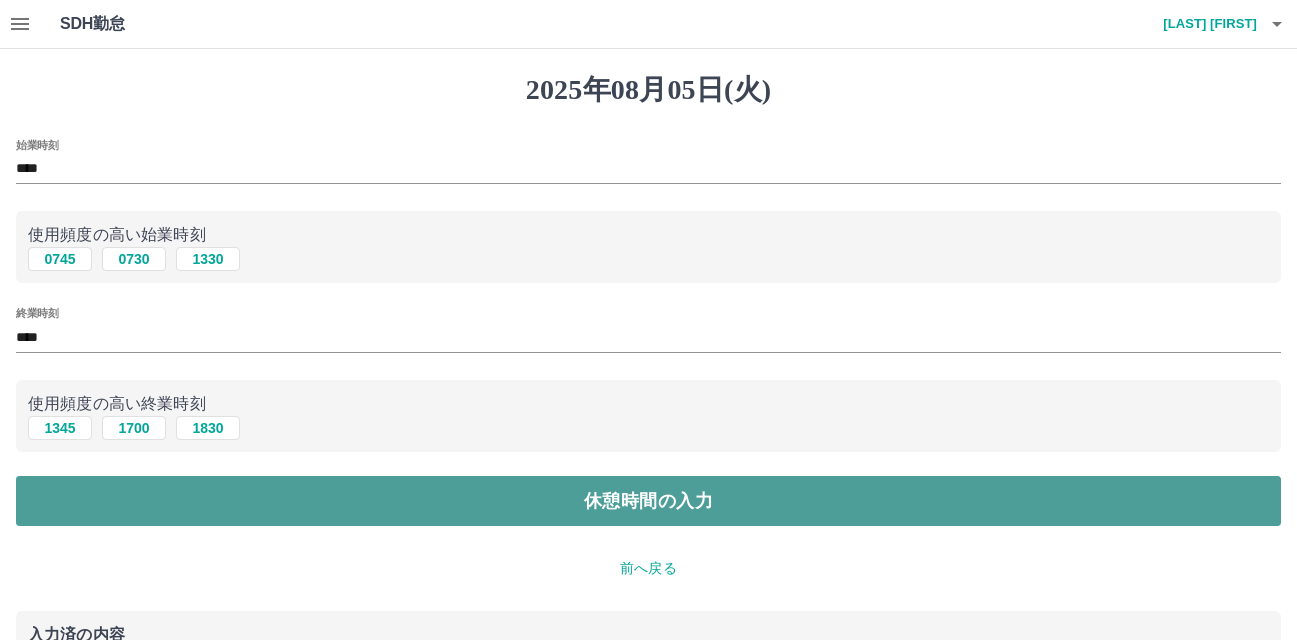 click on "休憩時間の入力" at bounding box center [648, 501] 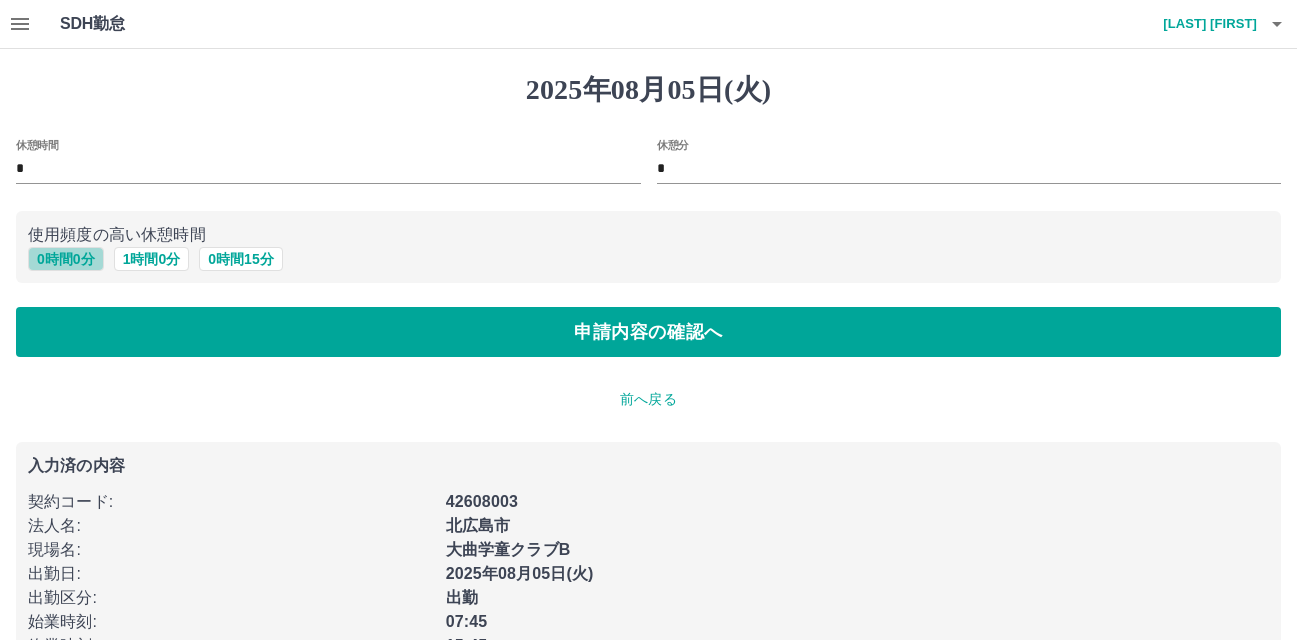 click on "0 時間 0 分" at bounding box center [66, 259] 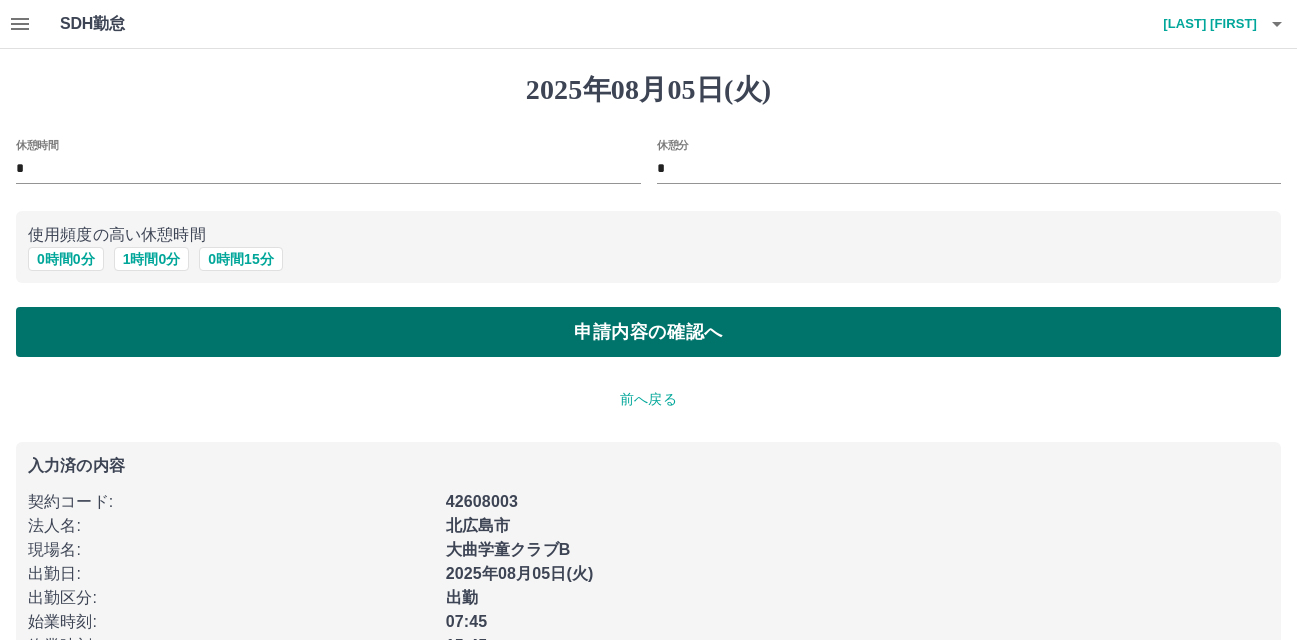 click on "申請内容の確認へ" at bounding box center (648, 332) 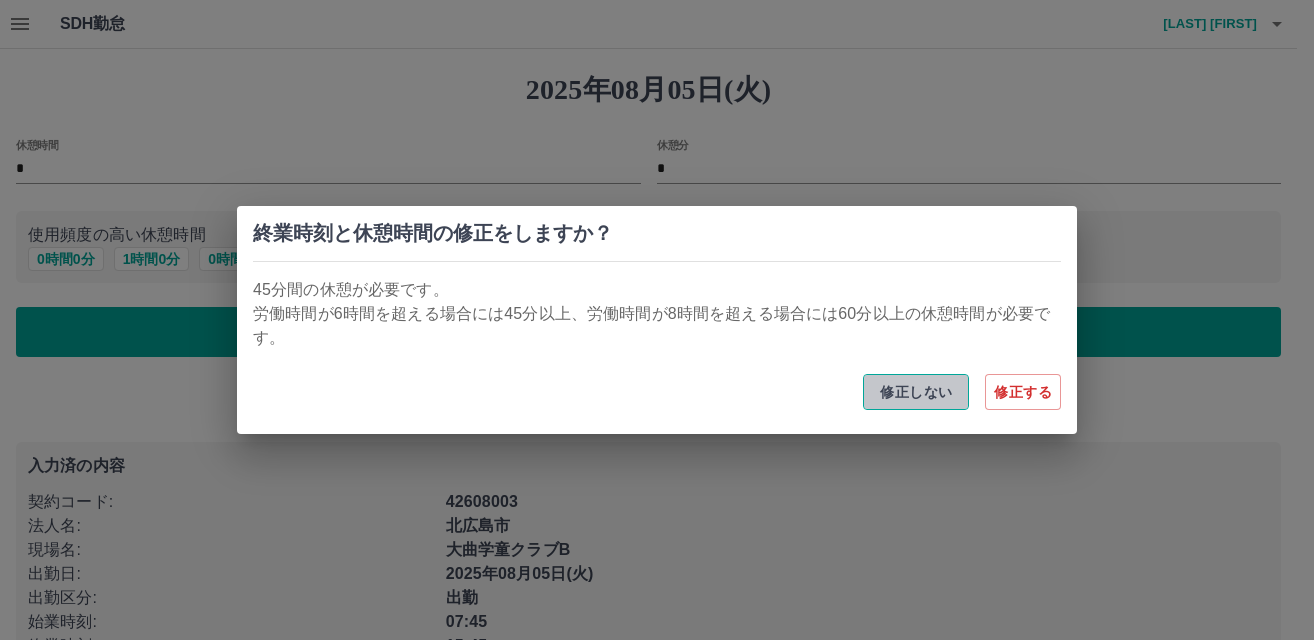 click on "修正しない" at bounding box center (916, 392) 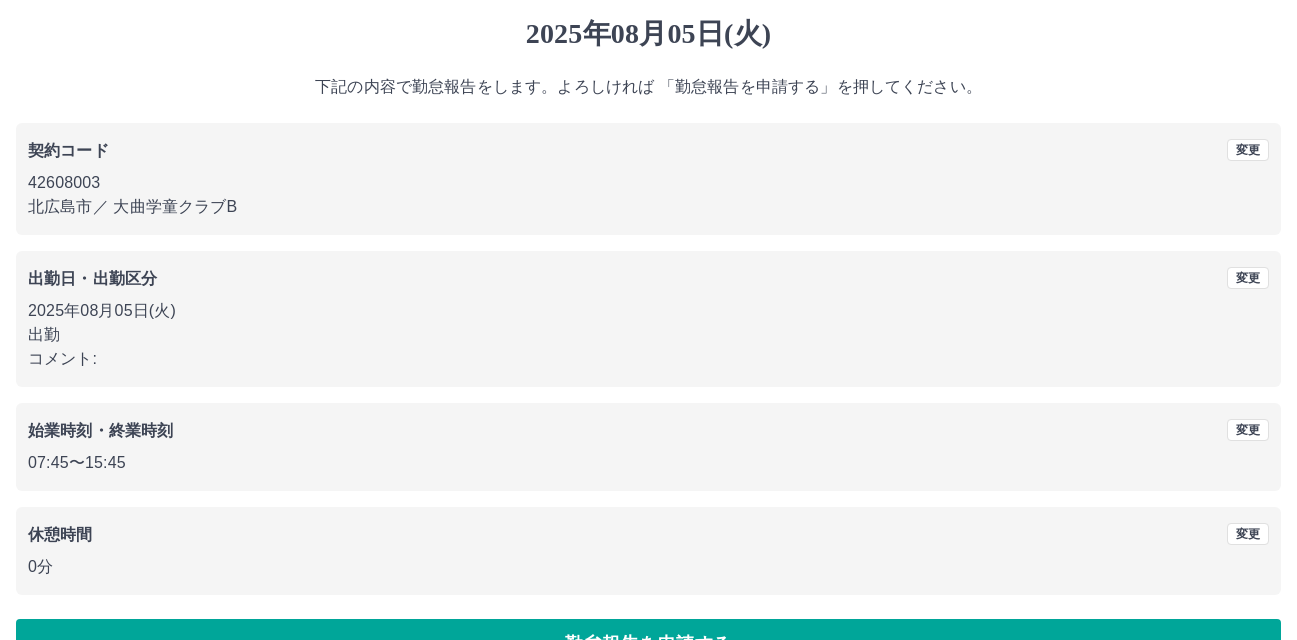 scroll, scrollTop: 109, scrollLeft: 0, axis: vertical 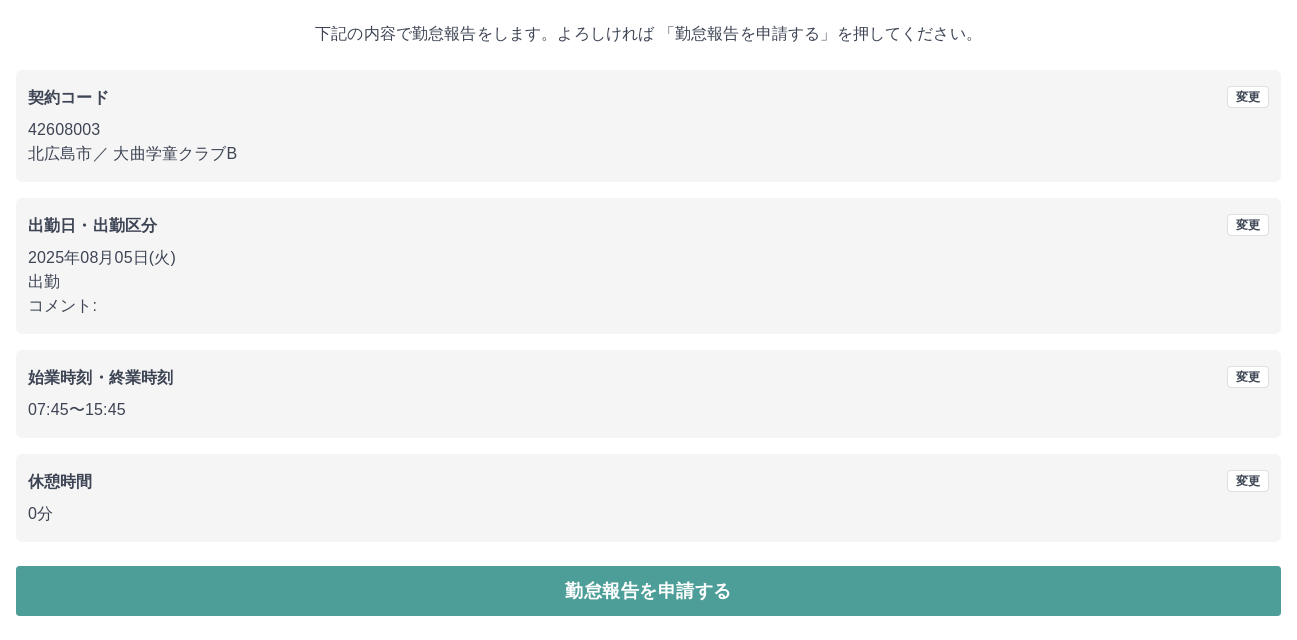 click on "勤怠報告を申請する" at bounding box center [648, 591] 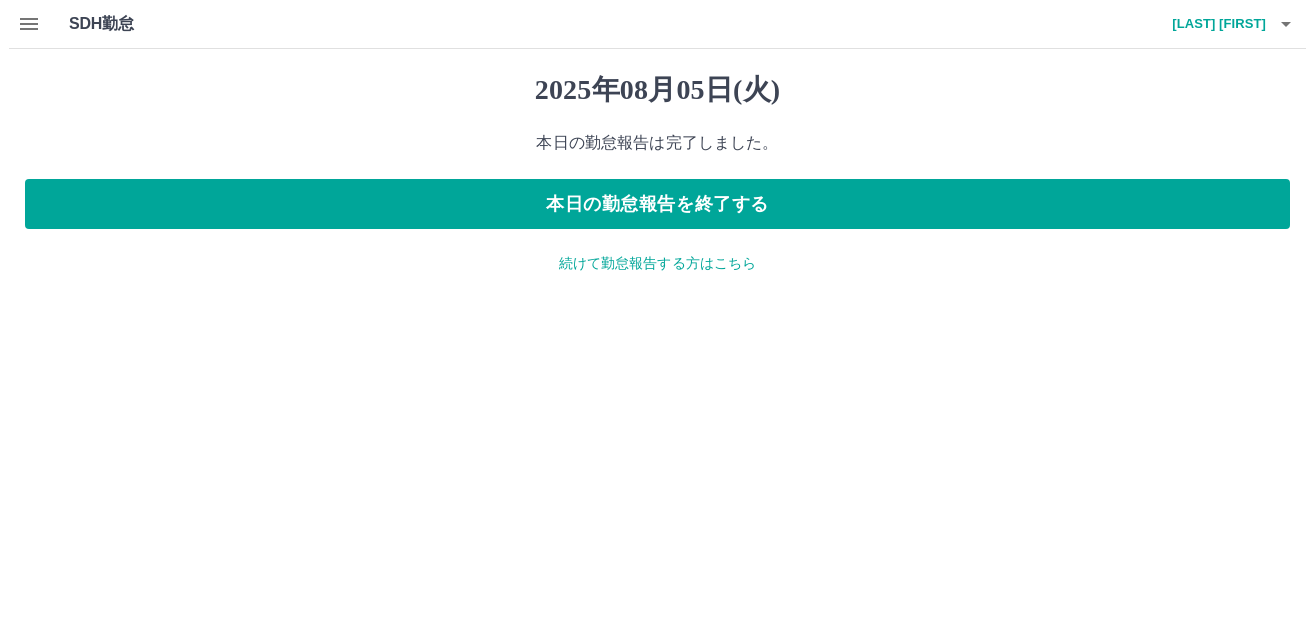 scroll, scrollTop: 0, scrollLeft: 0, axis: both 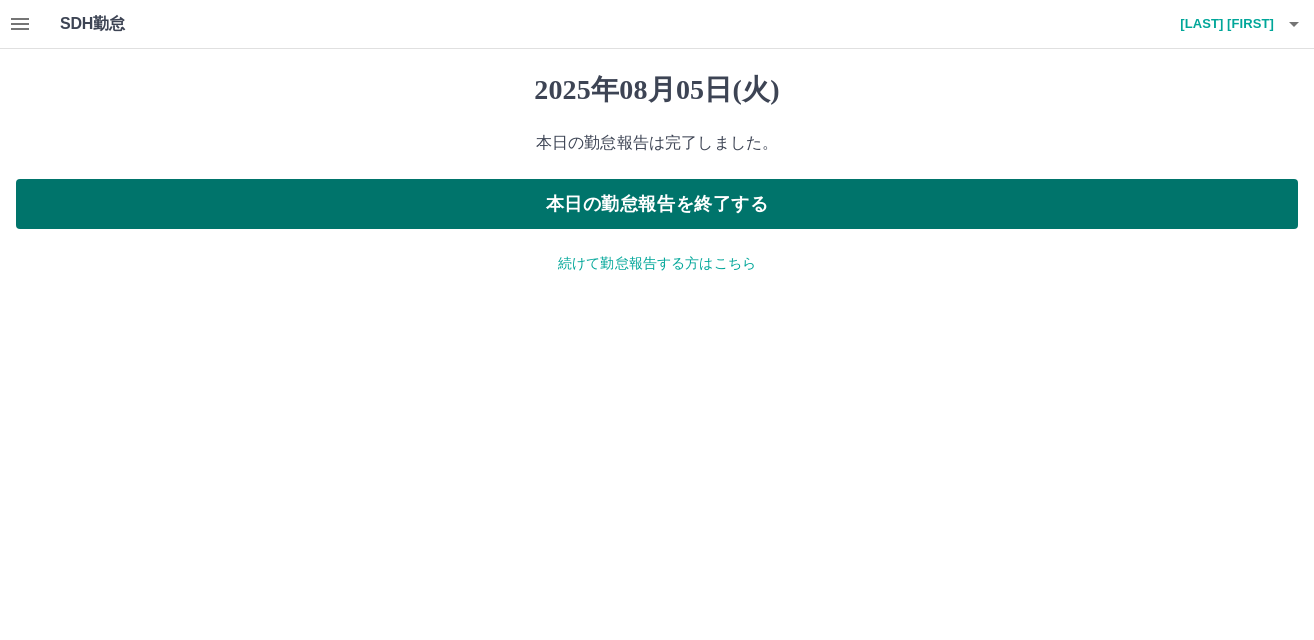 click on "本日の勤怠報告を終了する" at bounding box center (657, 204) 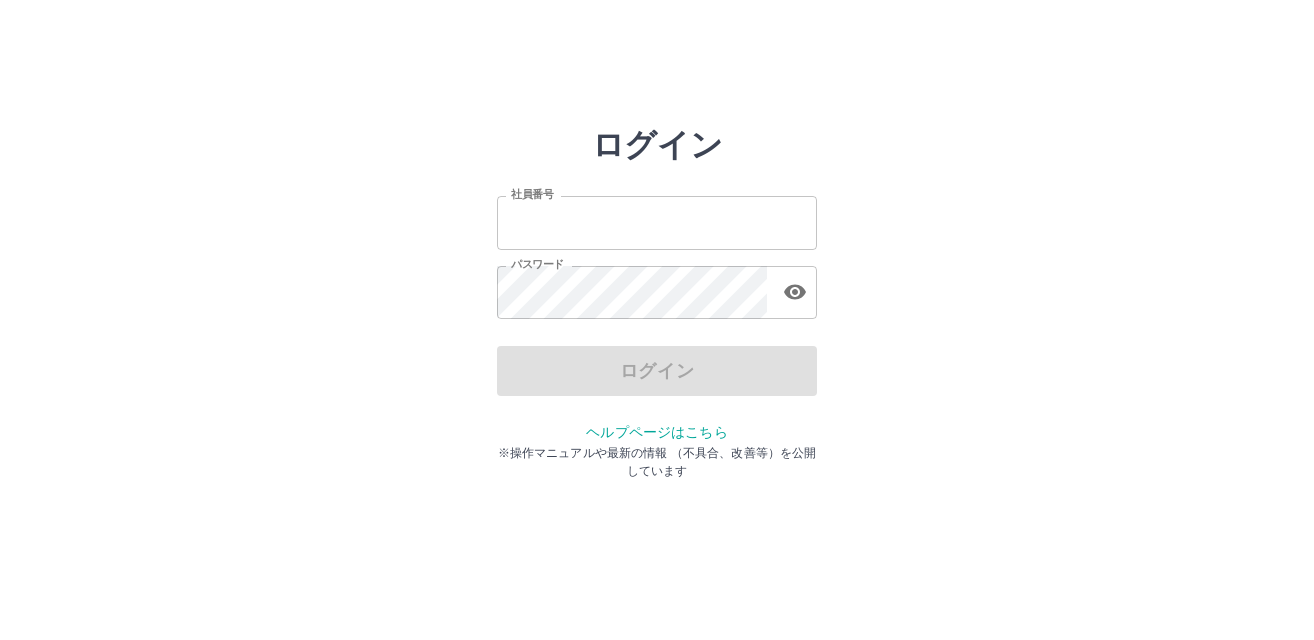 scroll, scrollTop: 0, scrollLeft: 0, axis: both 